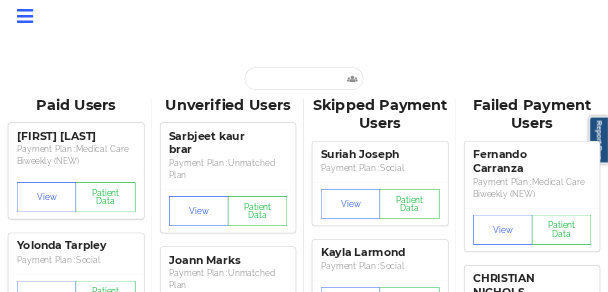 scroll, scrollTop: 1103, scrollLeft: 0, axis: vertical 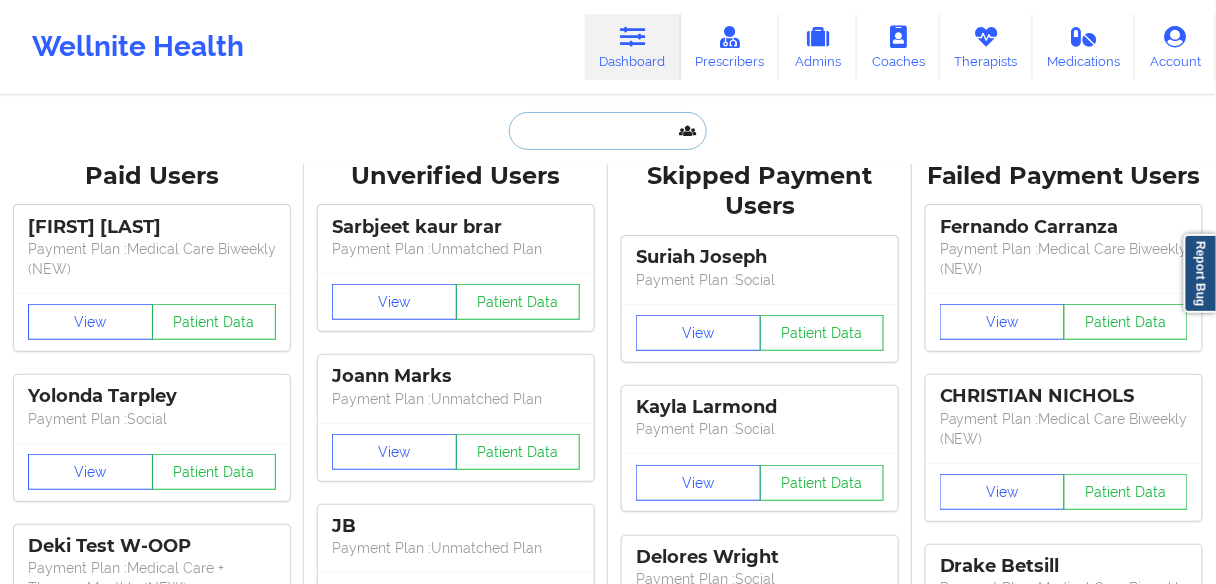 click at bounding box center (608, 131) 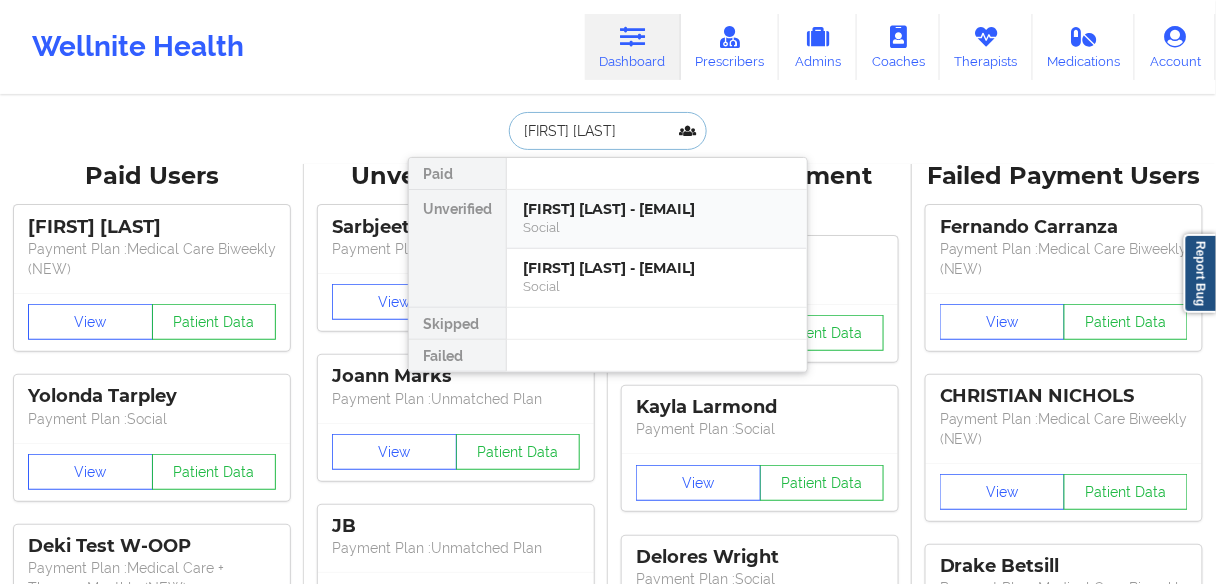 click on "[FIRST] [LAST] - [EMAIL]" at bounding box center [657, 209] 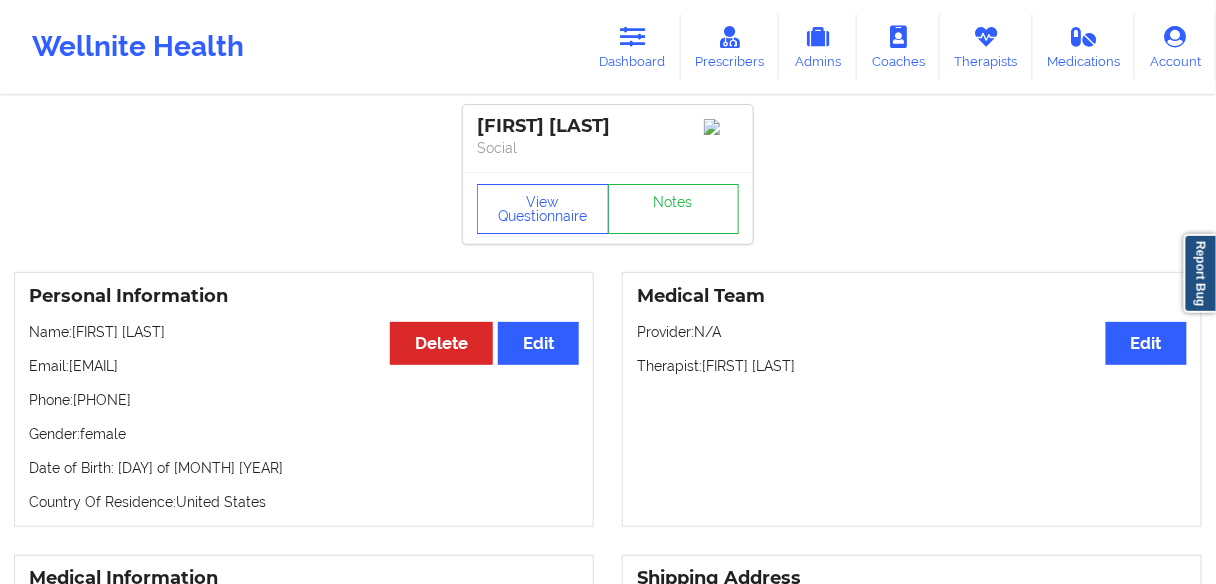 drag, startPoint x: 205, startPoint y: 405, endPoint x: 83, endPoint y: 396, distance: 122.33152 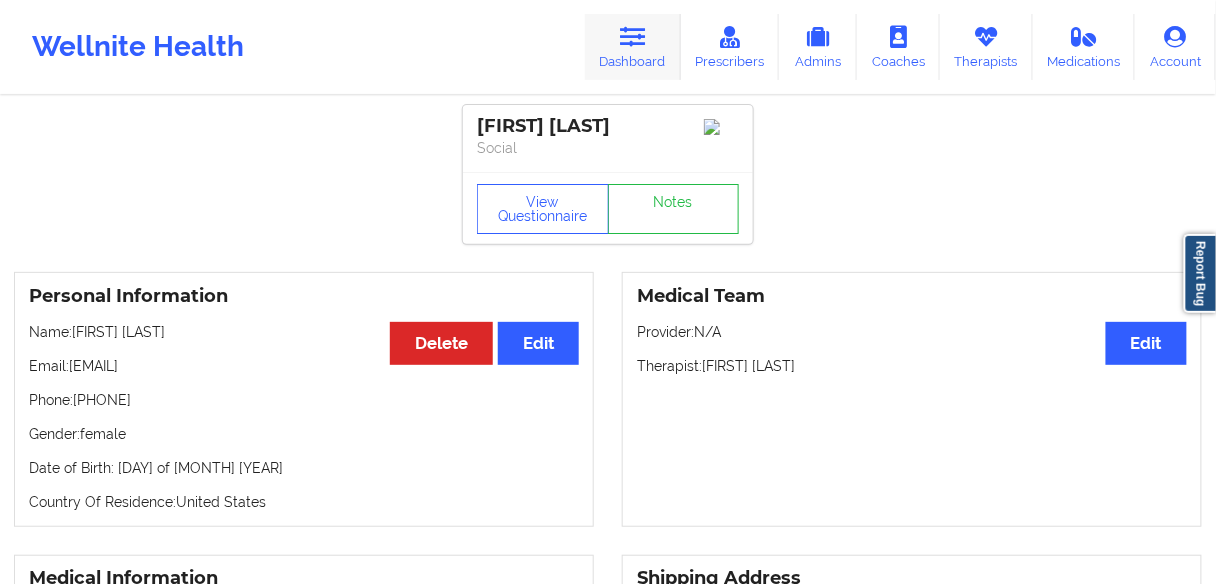 click on "Dashboard" at bounding box center (633, 47) 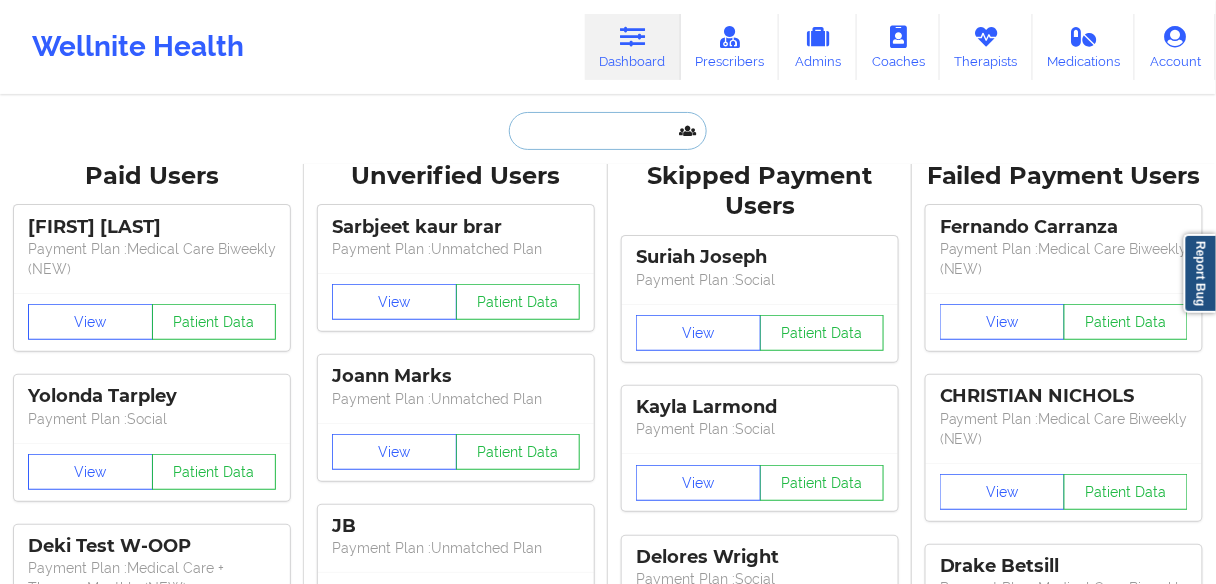 click at bounding box center (608, 131) 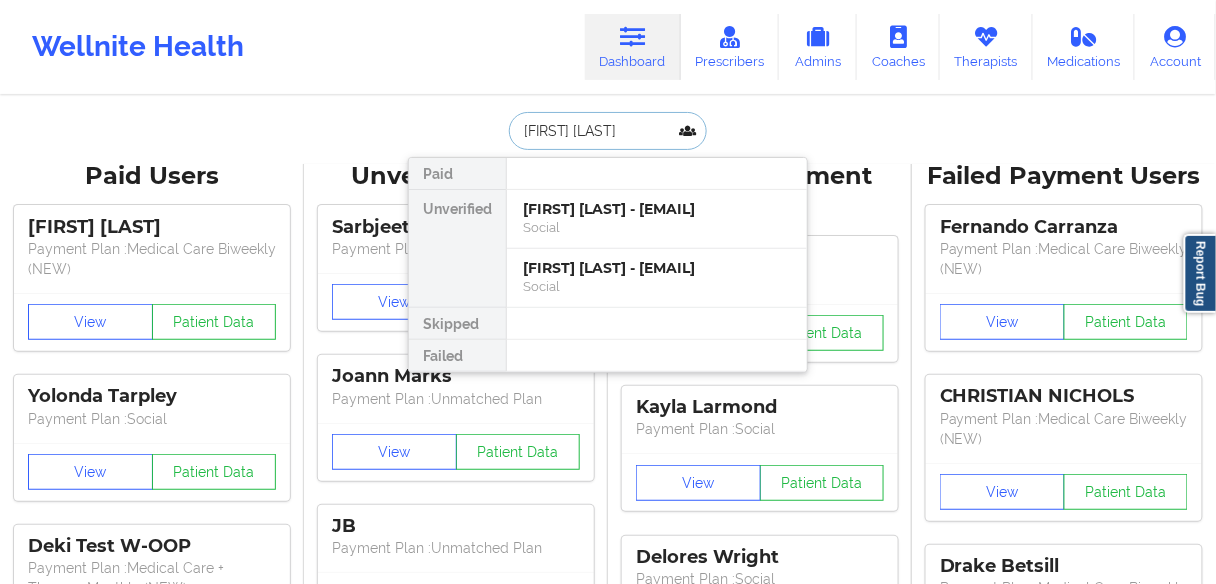 type on "[FIRST] [LAST]" 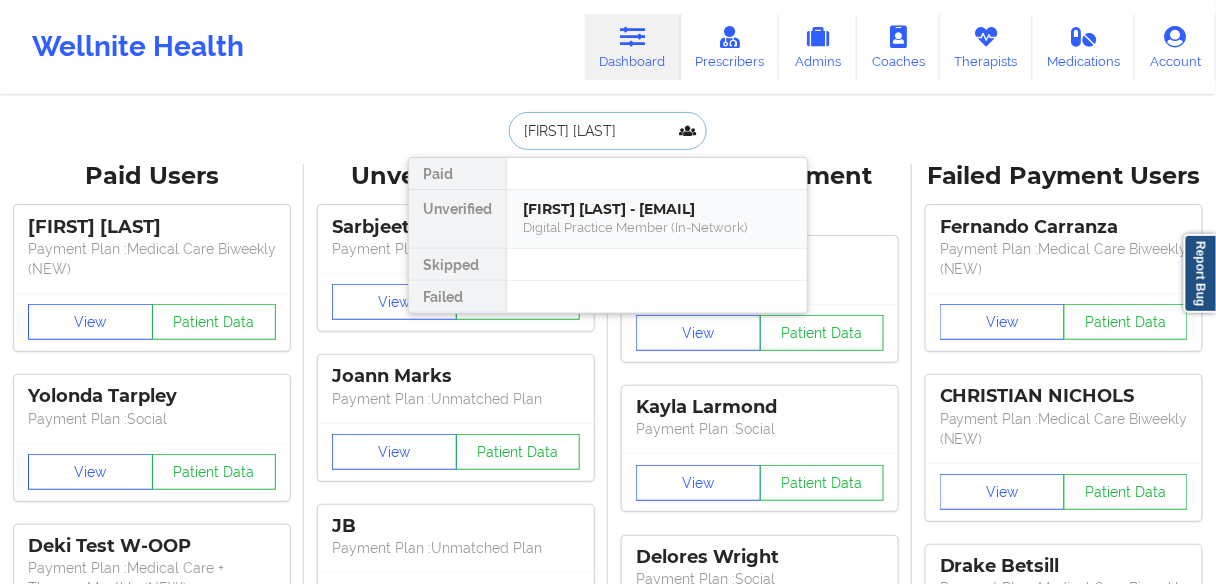click on "[FIRST] [LAST] - [EMAIL]" at bounding box center (657, 209) 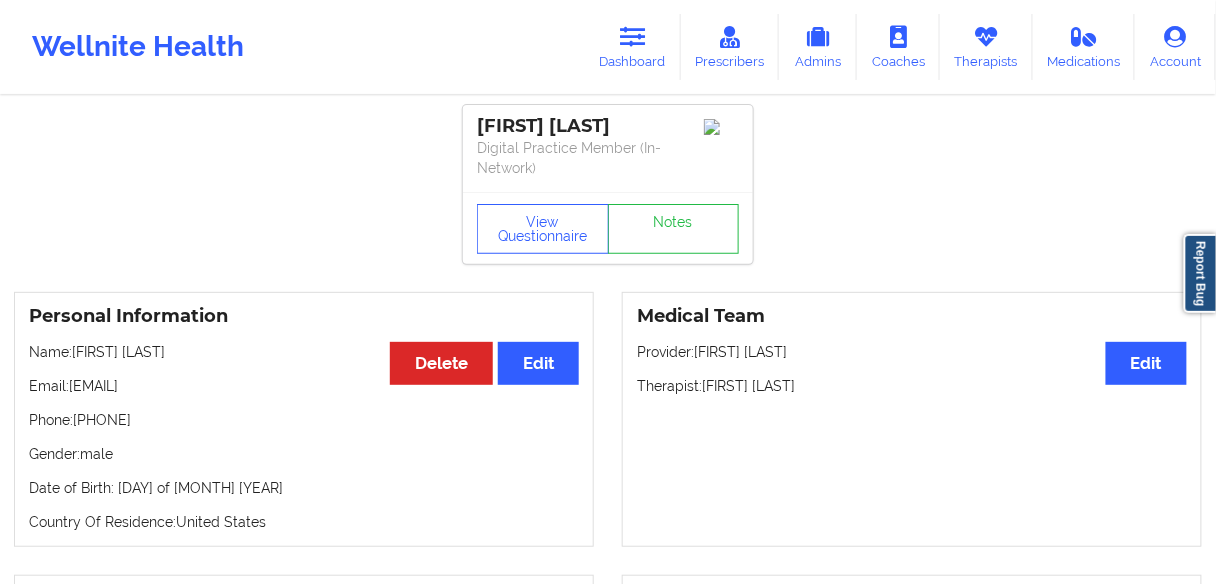 drag, startPoint x: 174, startPoint y: 421, endPoint x: 81, endPoint y: 414, distance: 93.26307 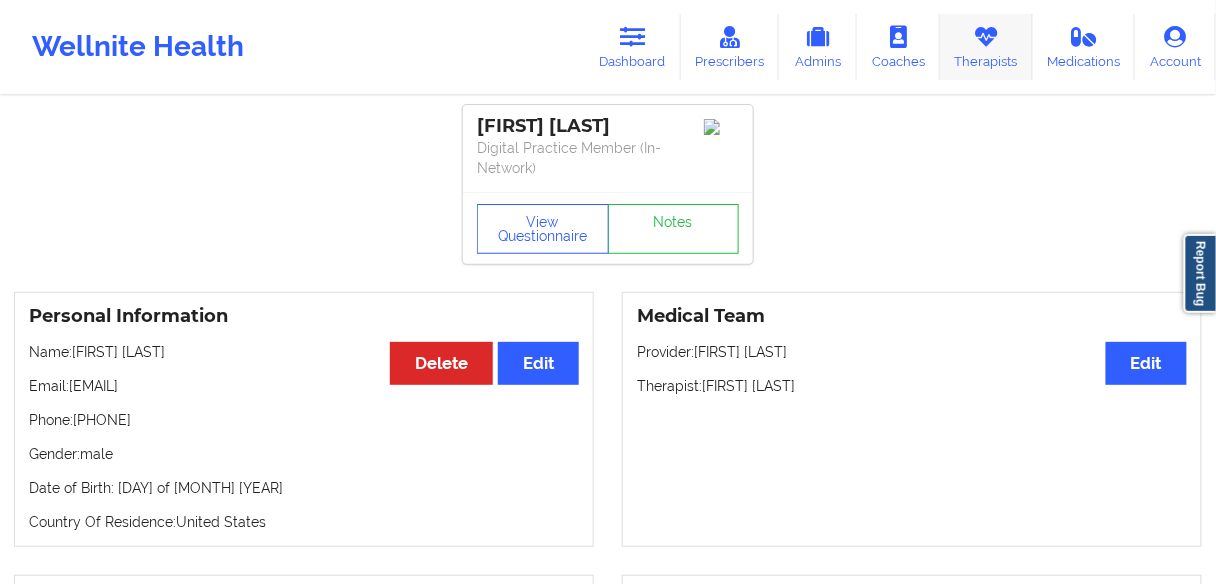 copy on "[PHONE]" 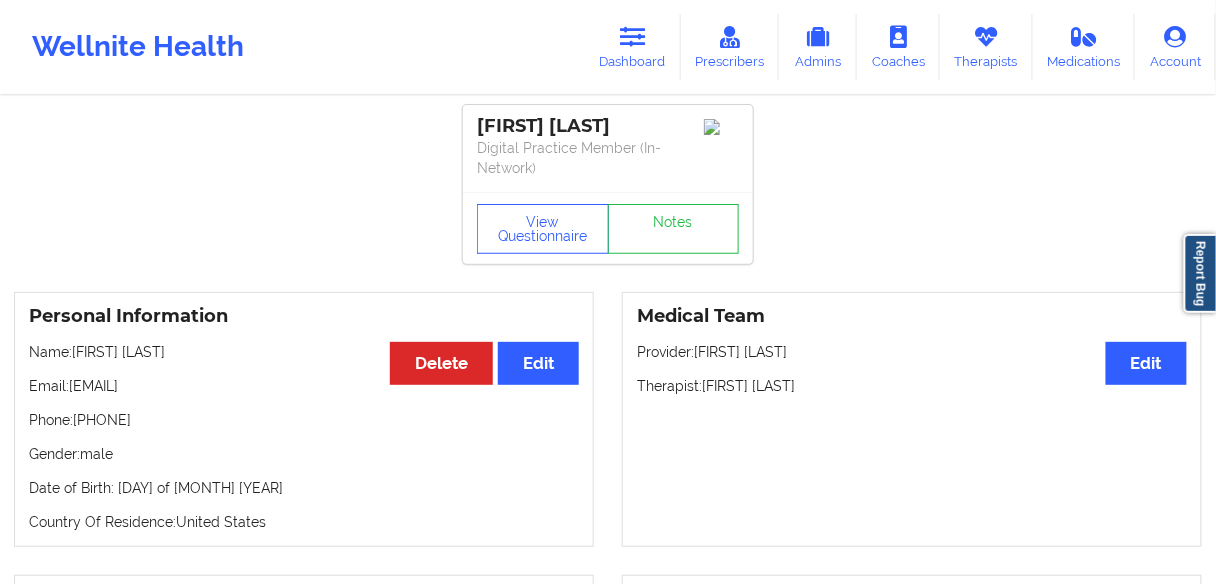 click on "Phone:  [PHONE]" at bounding box center [304, 420] 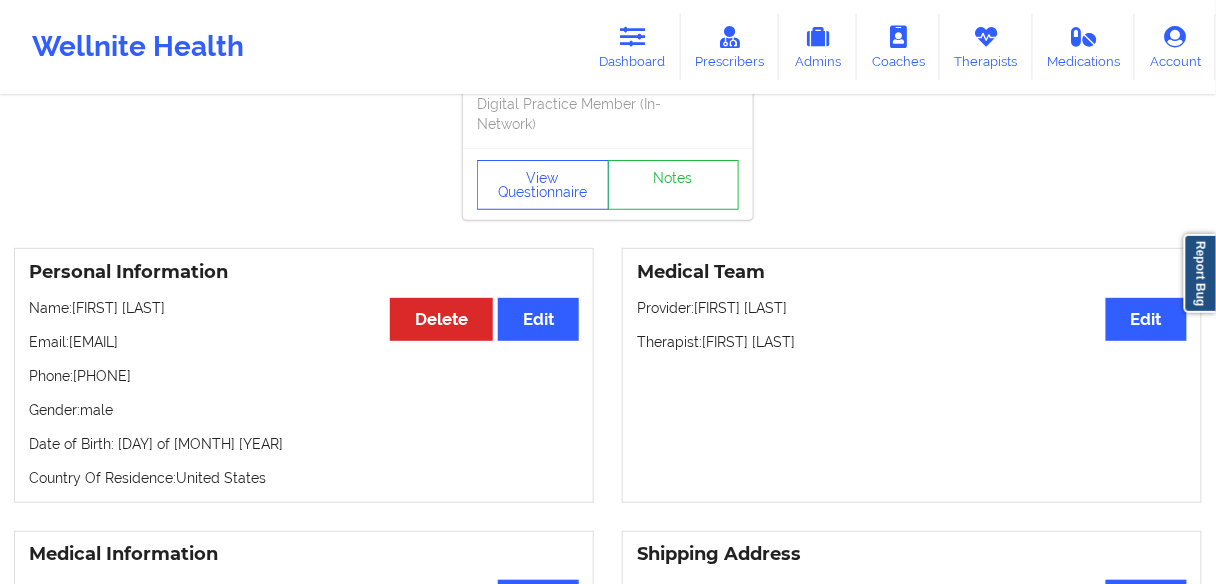 scroll, scrollTop: 0, scrollLeft: 0, axis: both 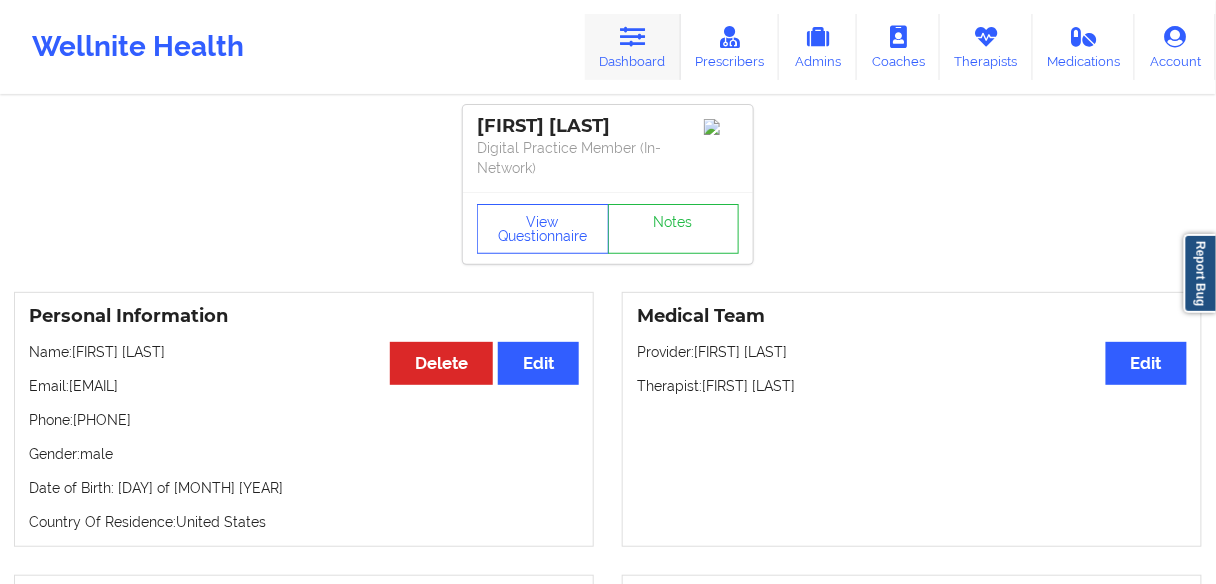 click on "Dashboard" at bounding box center (633, 47) 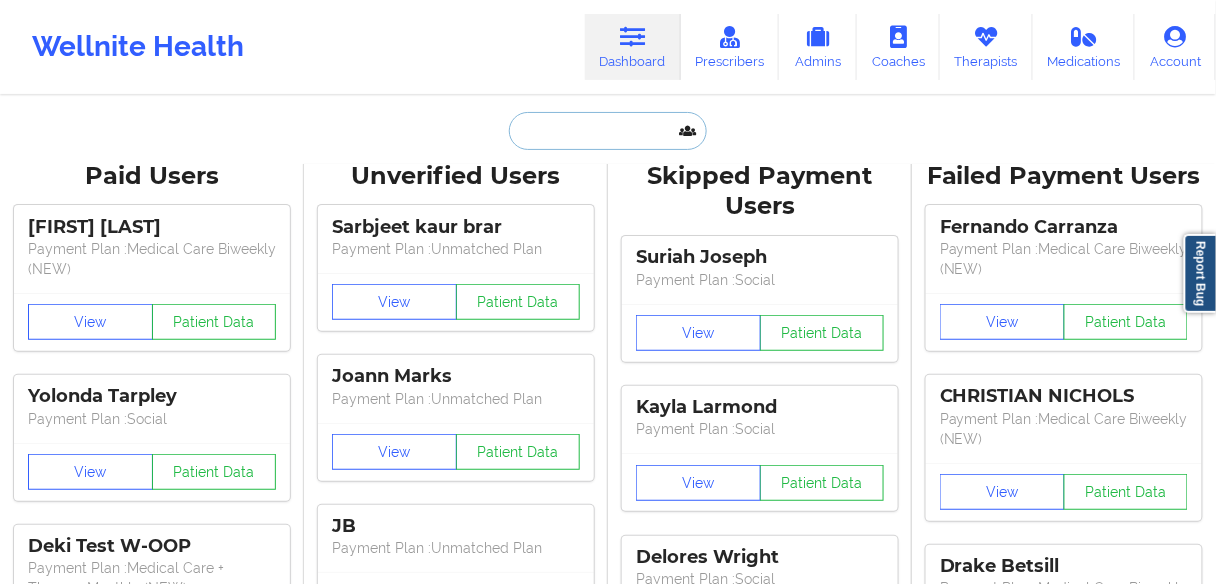 click at bounding box center (608, 131) 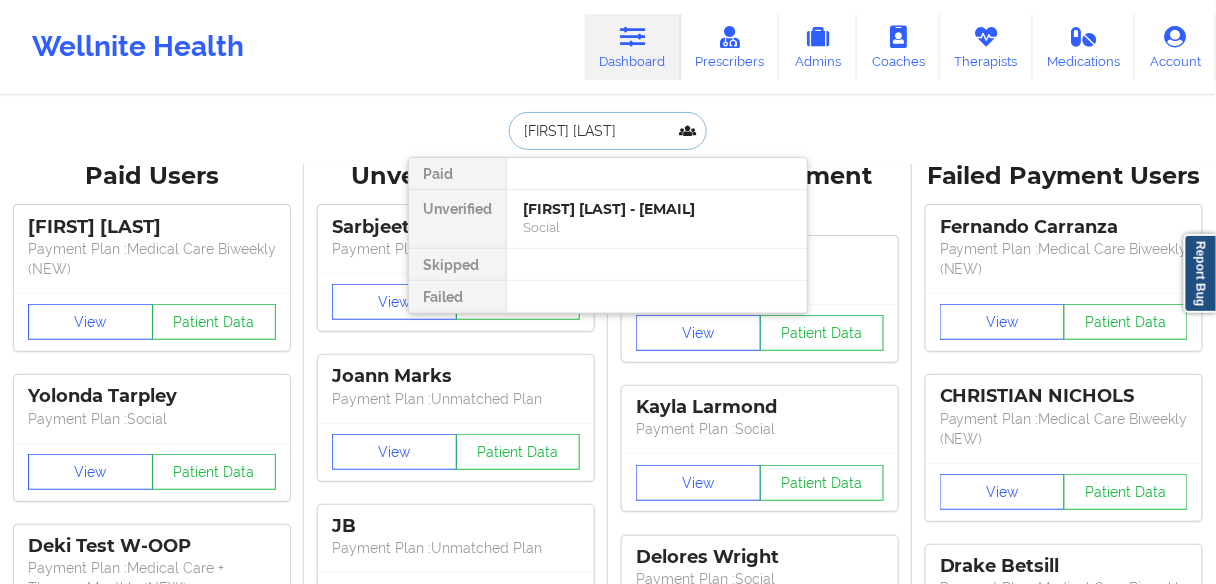 click on "[FIRST] [LAST] - [EMAIL]" at bounding box center (657, 209) 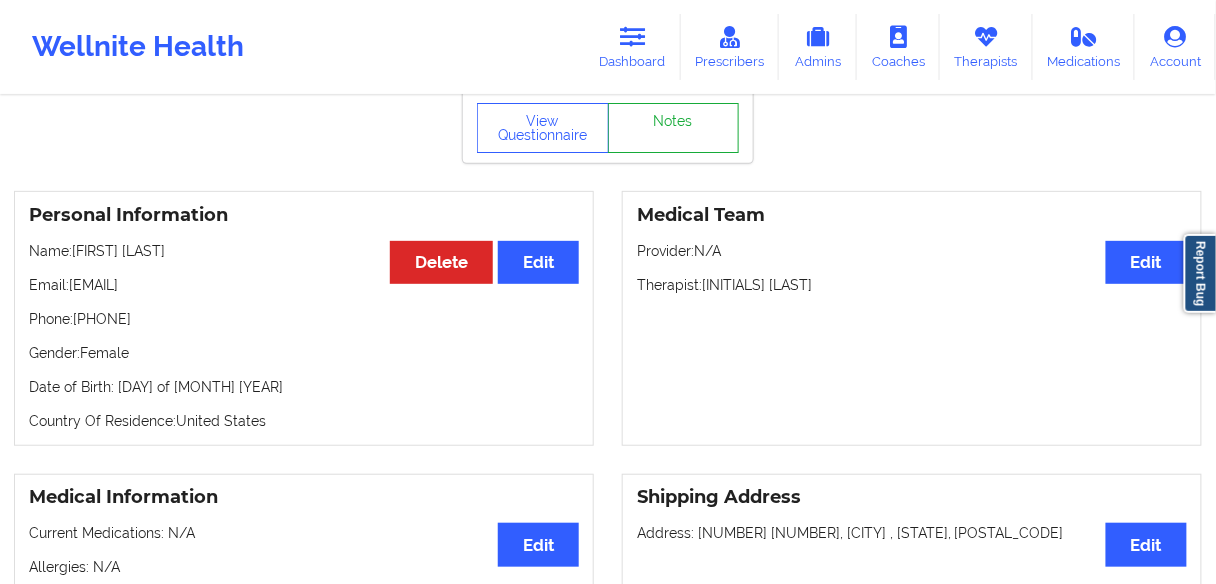 scroll, scrollTop: 0, scrollLeft: 0, axis: both 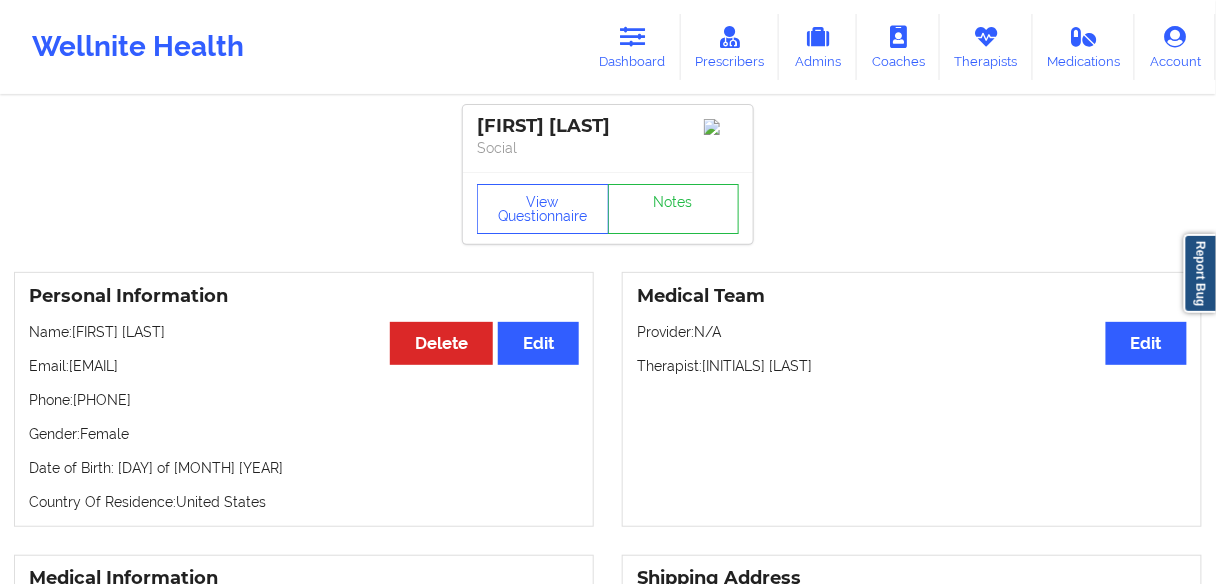click on "View Questionnaire Notes" at bounding box center [608, 208] 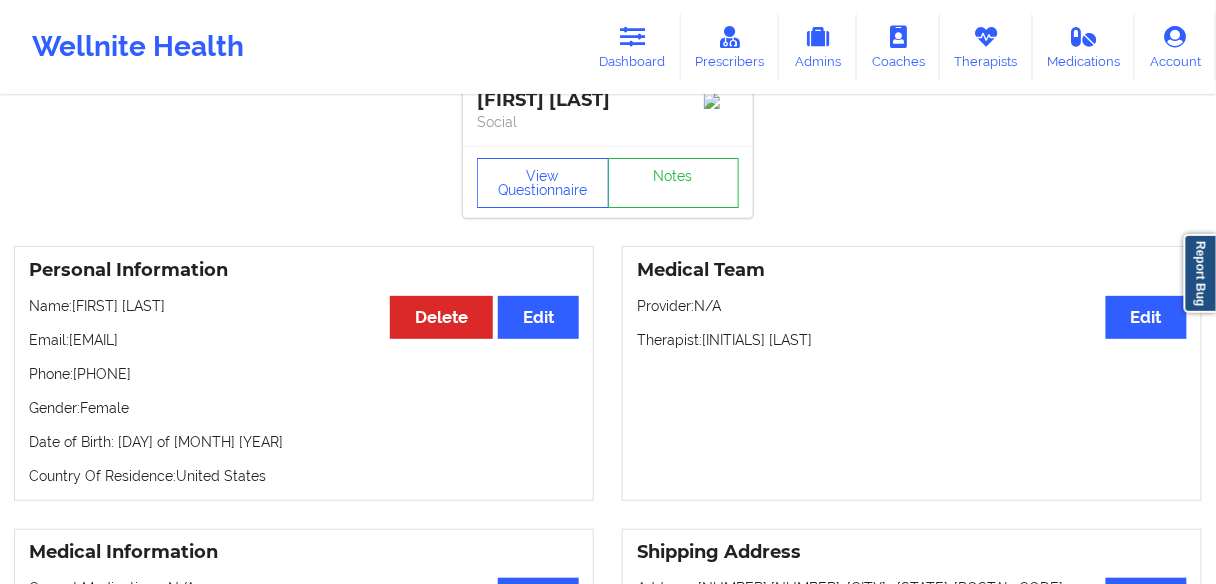 scroll, scrollTop: 0, scrollLeft: 0, axis: both 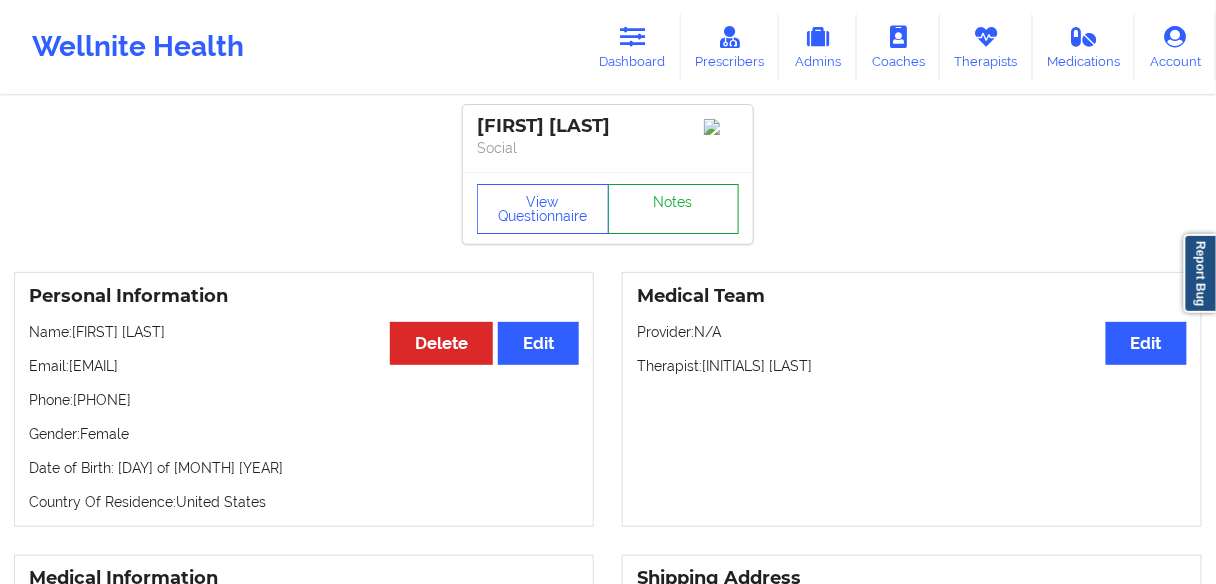 click on "Notes" at bounding box center (674, 209) 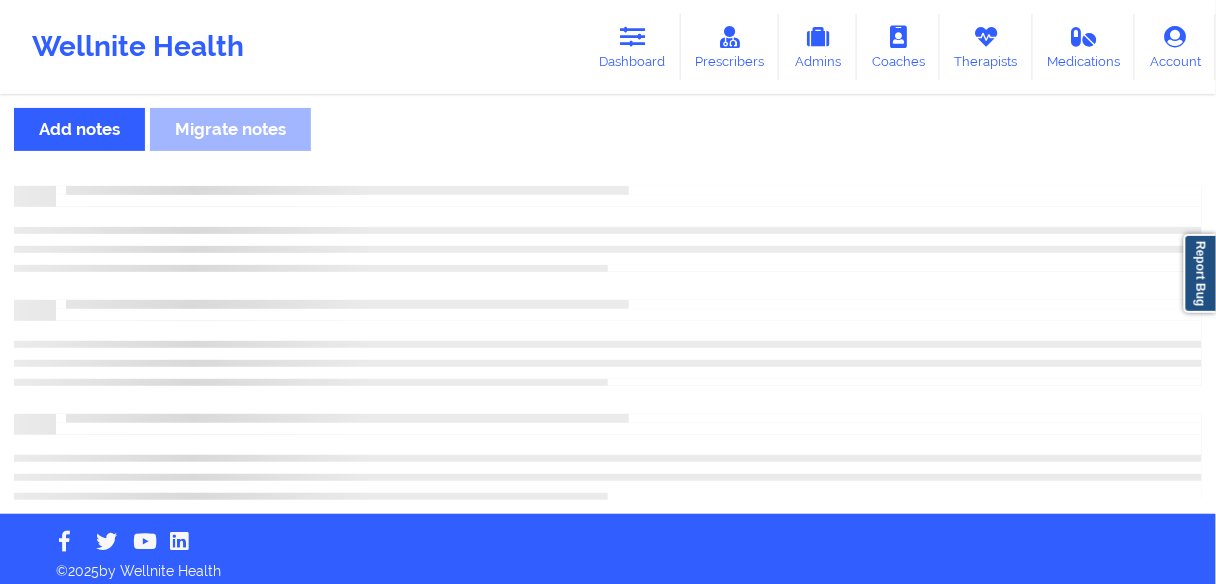 scroll, scrollTop: 50, scrollLeft: 0, axis: vertical 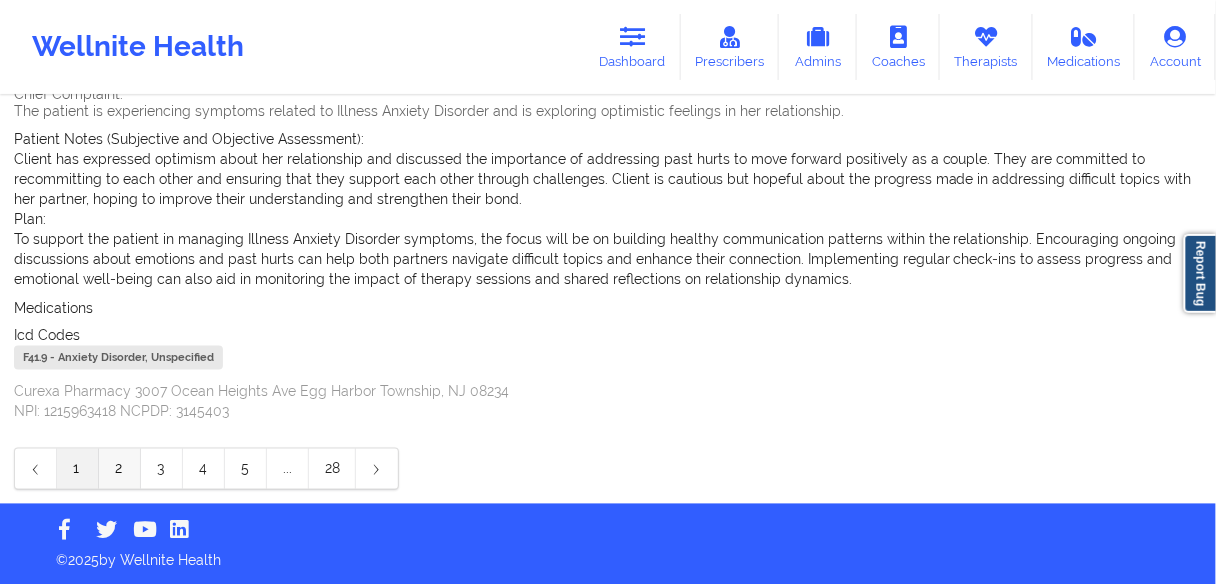 click on "2" at bounding box center [120, 469] 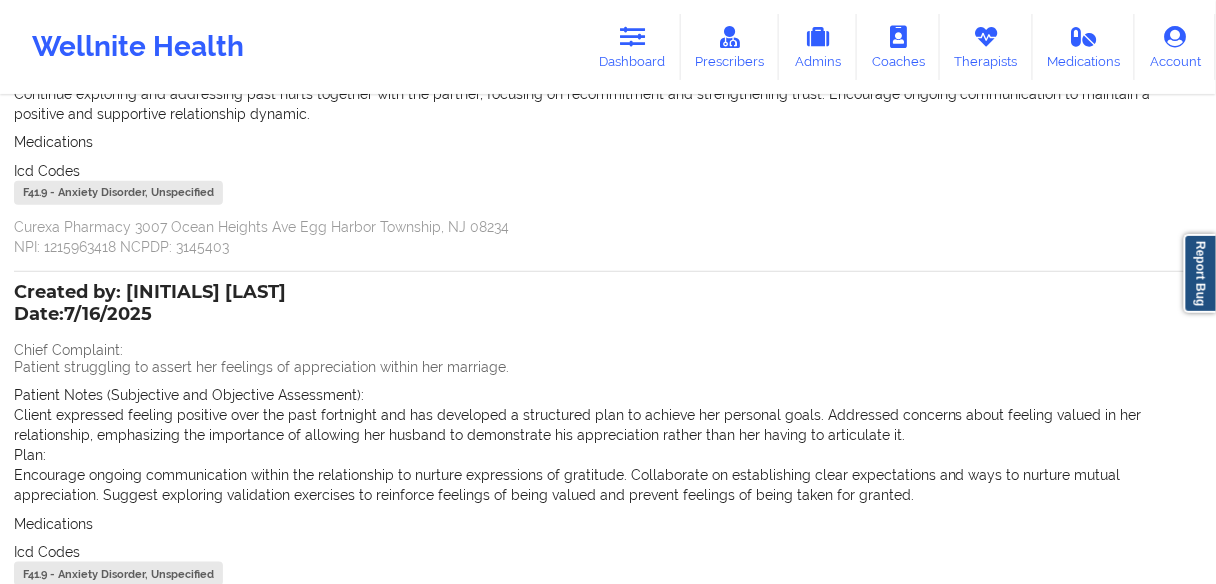scroll, scrollTop: 536, scrollLeft: 0, axis: vertical 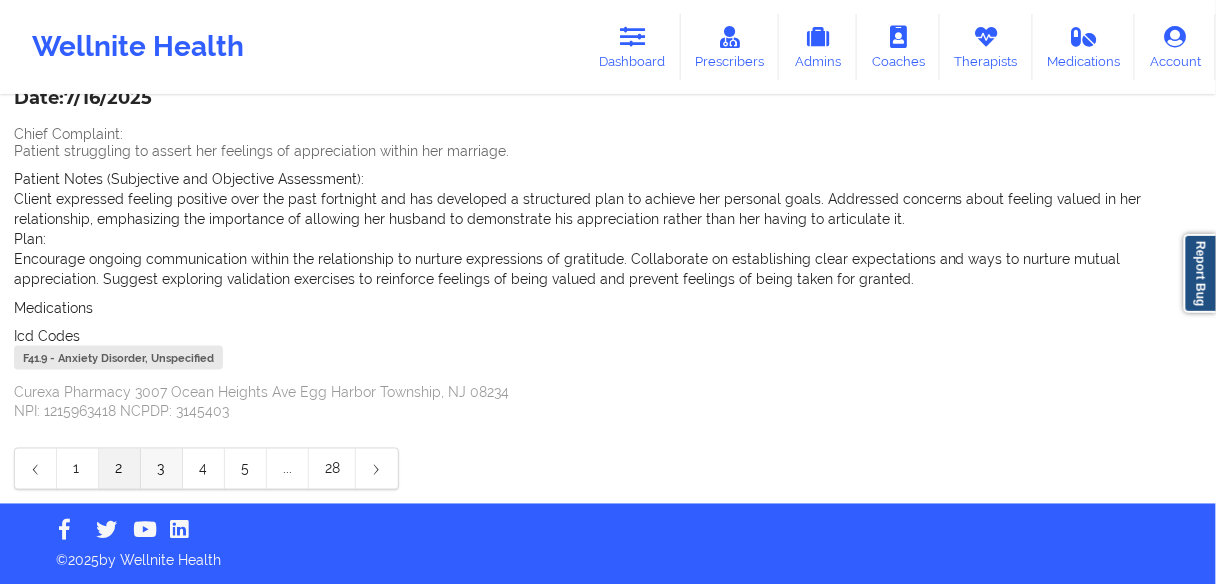 click on "3" at bounding box center [162, 469] 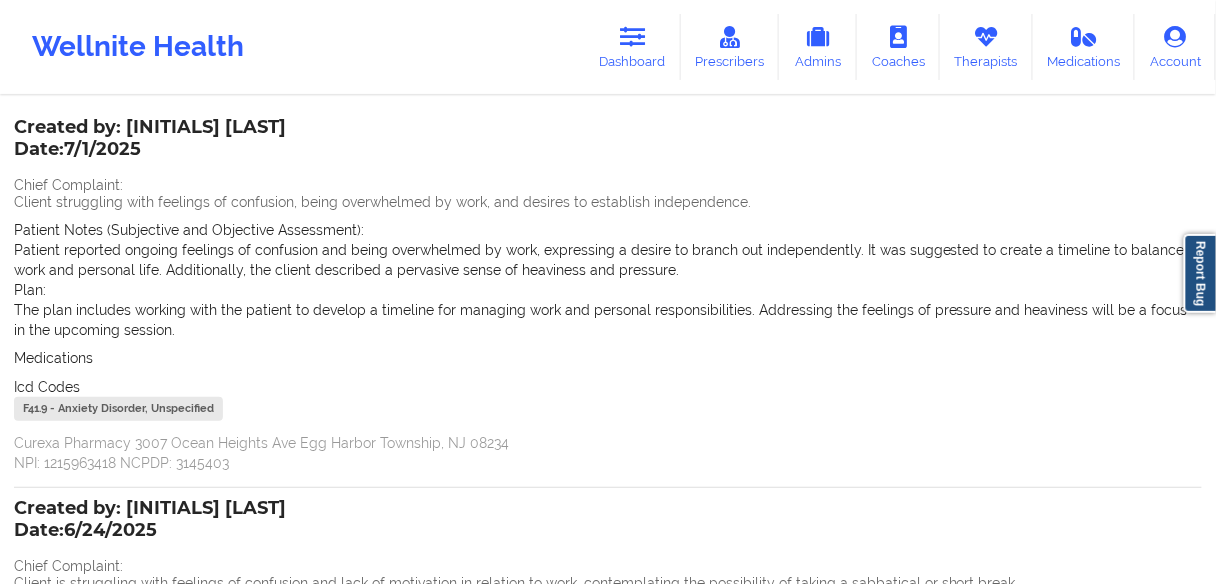 scroll, scrollTop: 160, scrollLeft: 0, axis: vertical 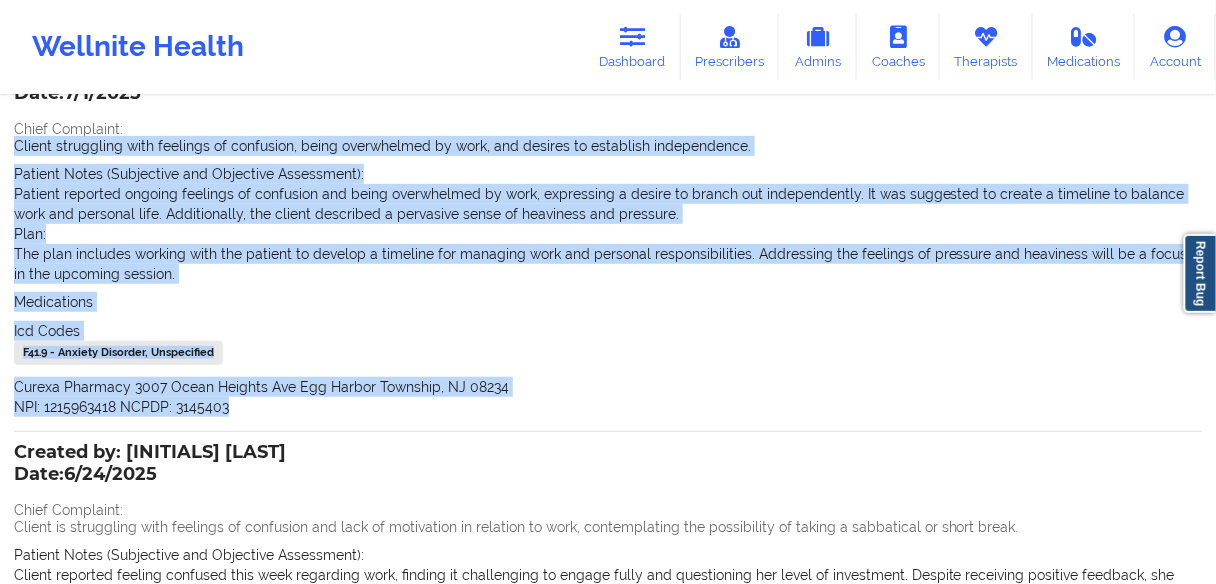 drag, startPoint x: 63, startPoint y: 364, endPoint x: 196, endPoint y: 245, distance: 178.46568 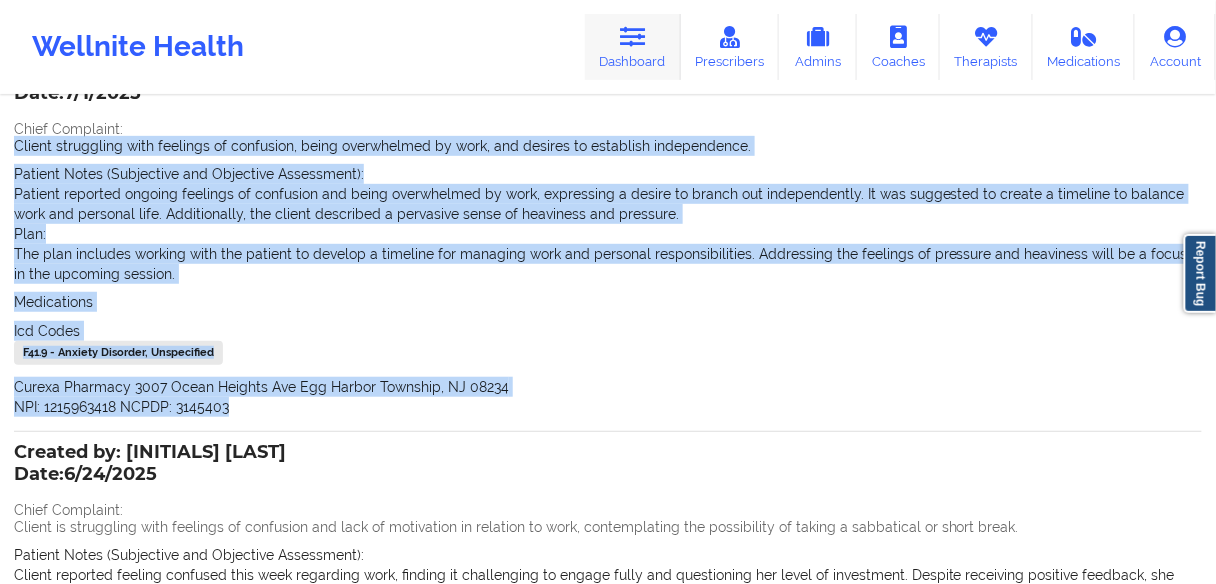 click on "Dashboard" at bounding box center (633, 47) 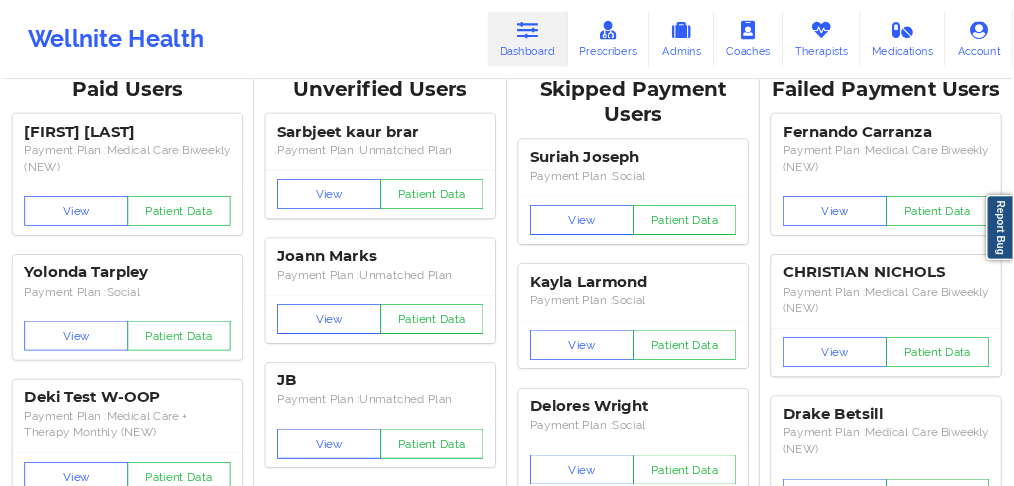 scroll, scrollTop: 0, scrollLeft: 0, axis: both 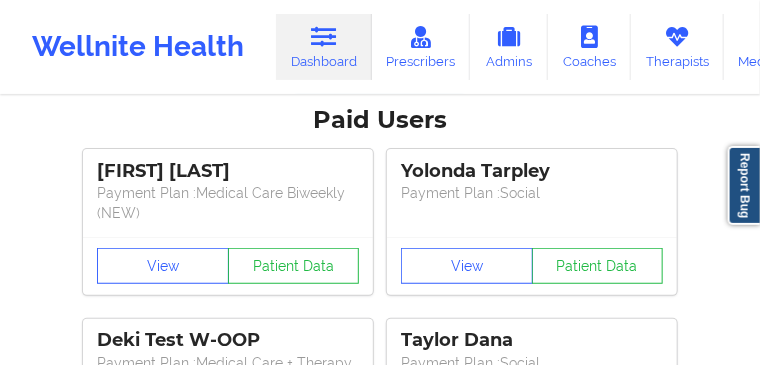 click at bounding box center [380, 75] 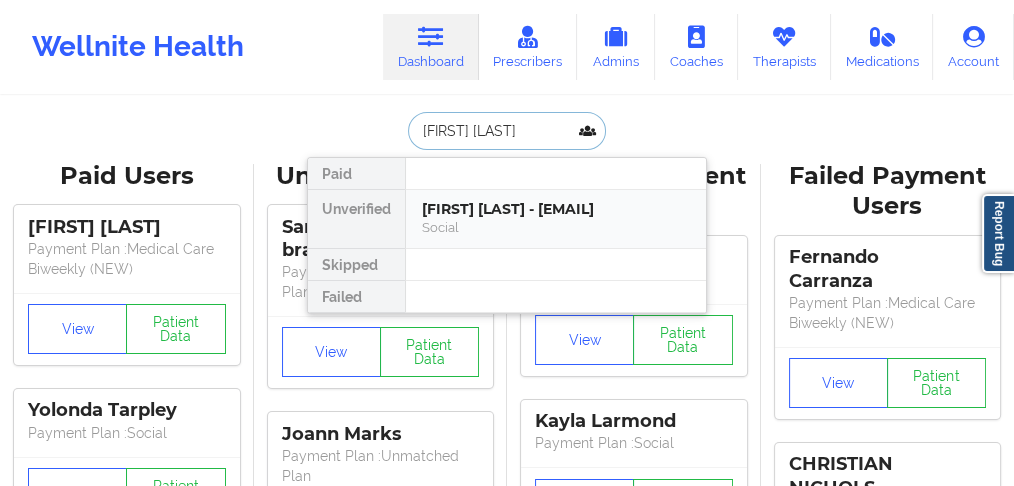 click on "[FIRST] [LAST] - [EMAIL]" at bounding box center (556, 209) 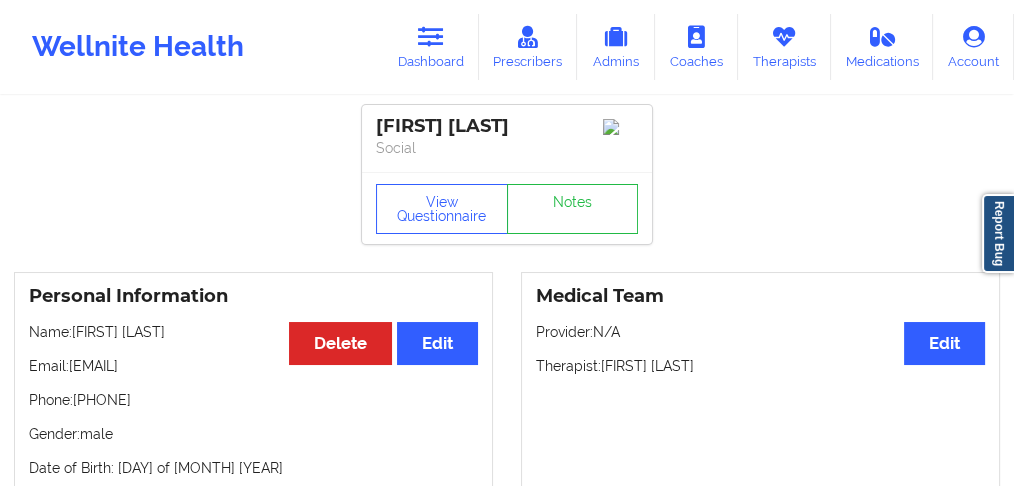 click on "Name: [FIRST] [LAST] Email: [EMAIL] Phone: [PHONE] Gender: male Date of Birth: [DAY] of [MONTH] [YEAR] Country Of Residence: [COUNTRY]" at bounding box center (253, 399) 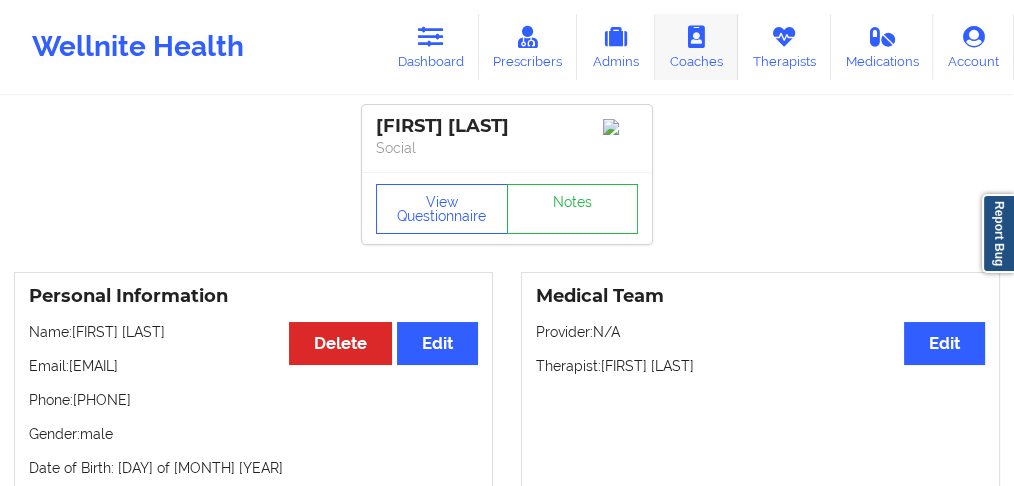 copy on "[EMAIL]" 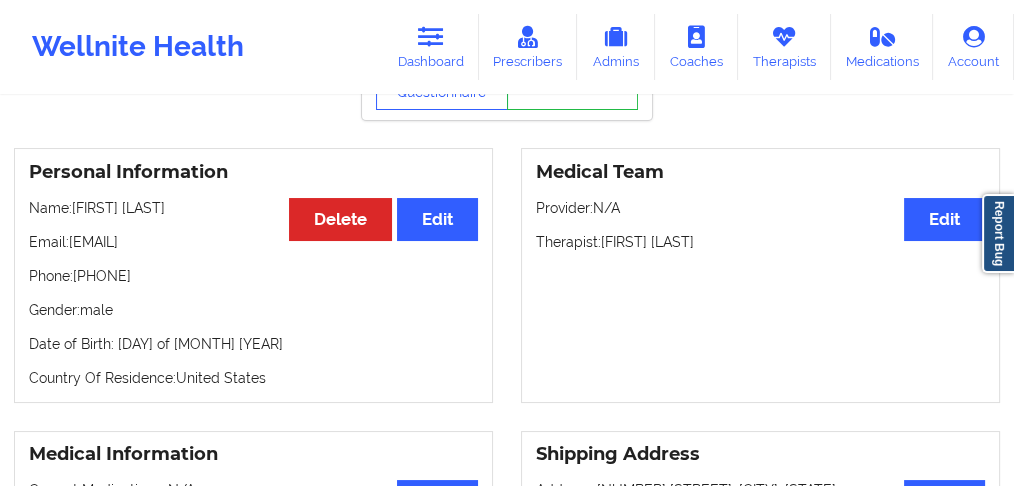scroll, scrollTop: 133, scrollLeft: 0, axis: vertical 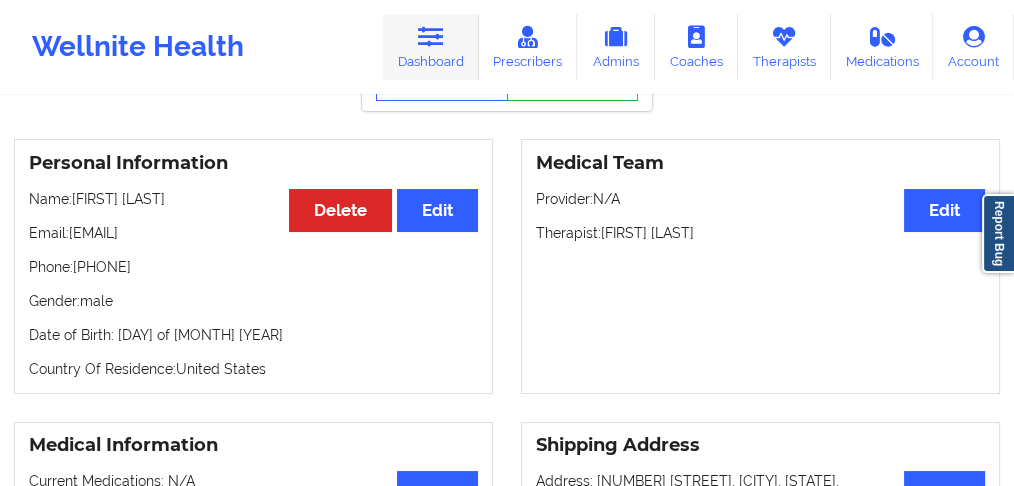 click on "Dashboard" at bounding box center (431, 47) 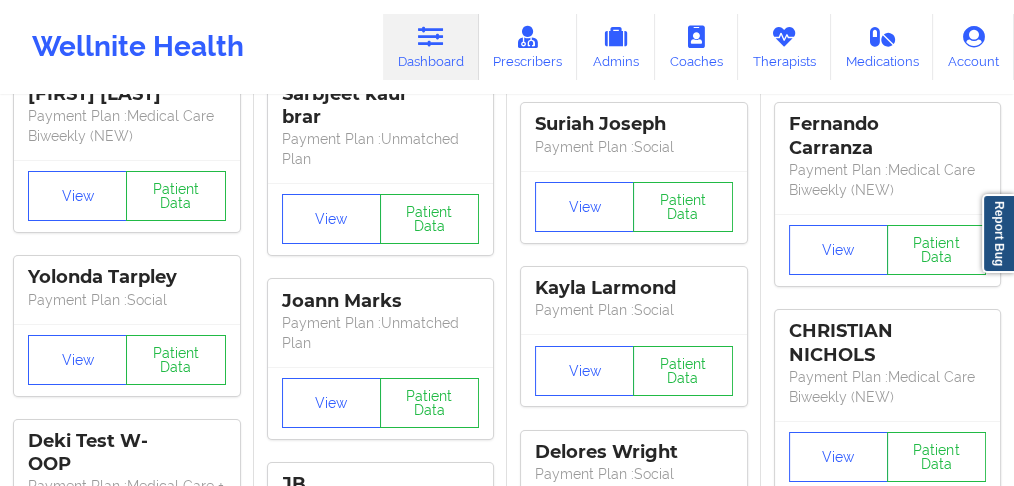 scroll, scrollTop: 0, scrollLeft: 0, axis: both 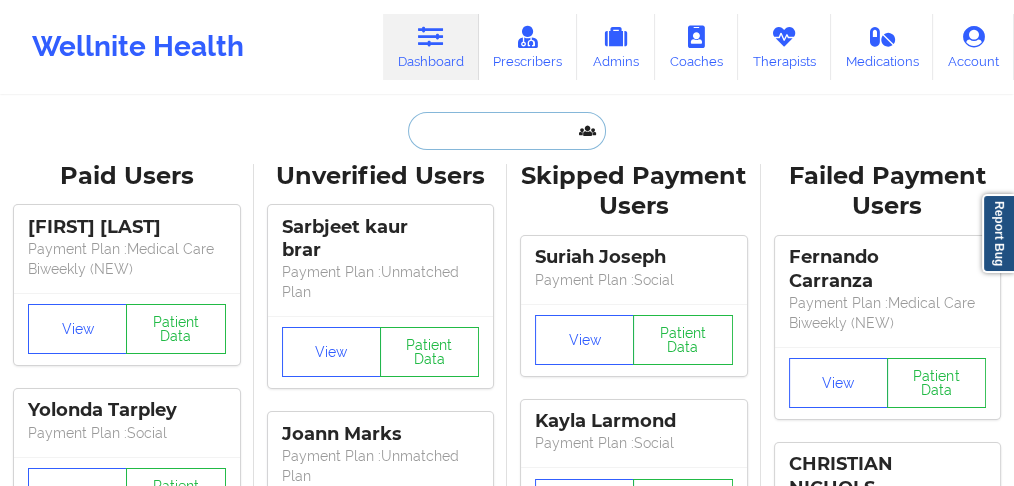 click at bounding box center [507, 131] 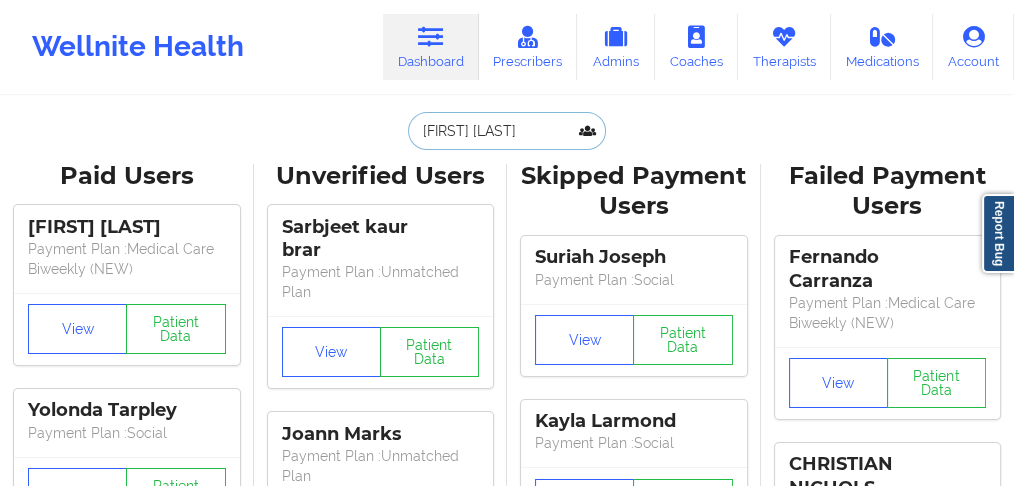 scroll, scrollTop: 0, scrollLeft: 36, axis: horizontal 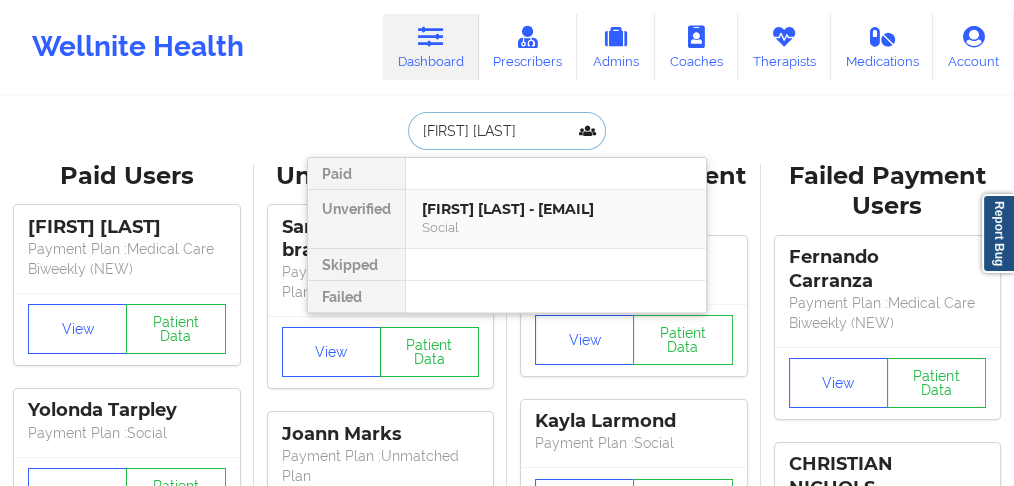 click on "[FIRST] [LAST] - [EMAIL]" at bounding box center (556, 209) 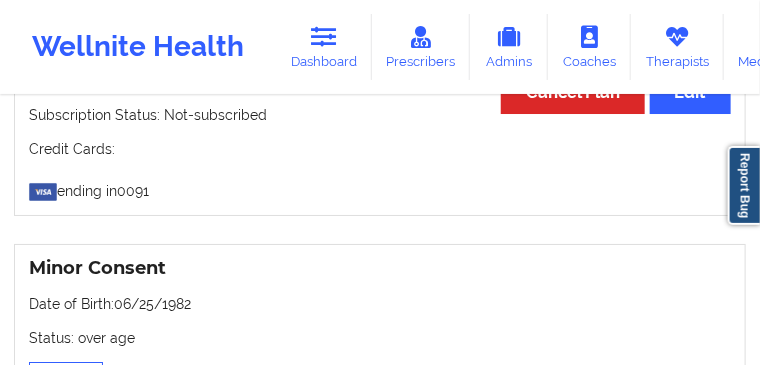 scroll, scrollTop: 1784, scrollLeft: 0, axis: vertical 